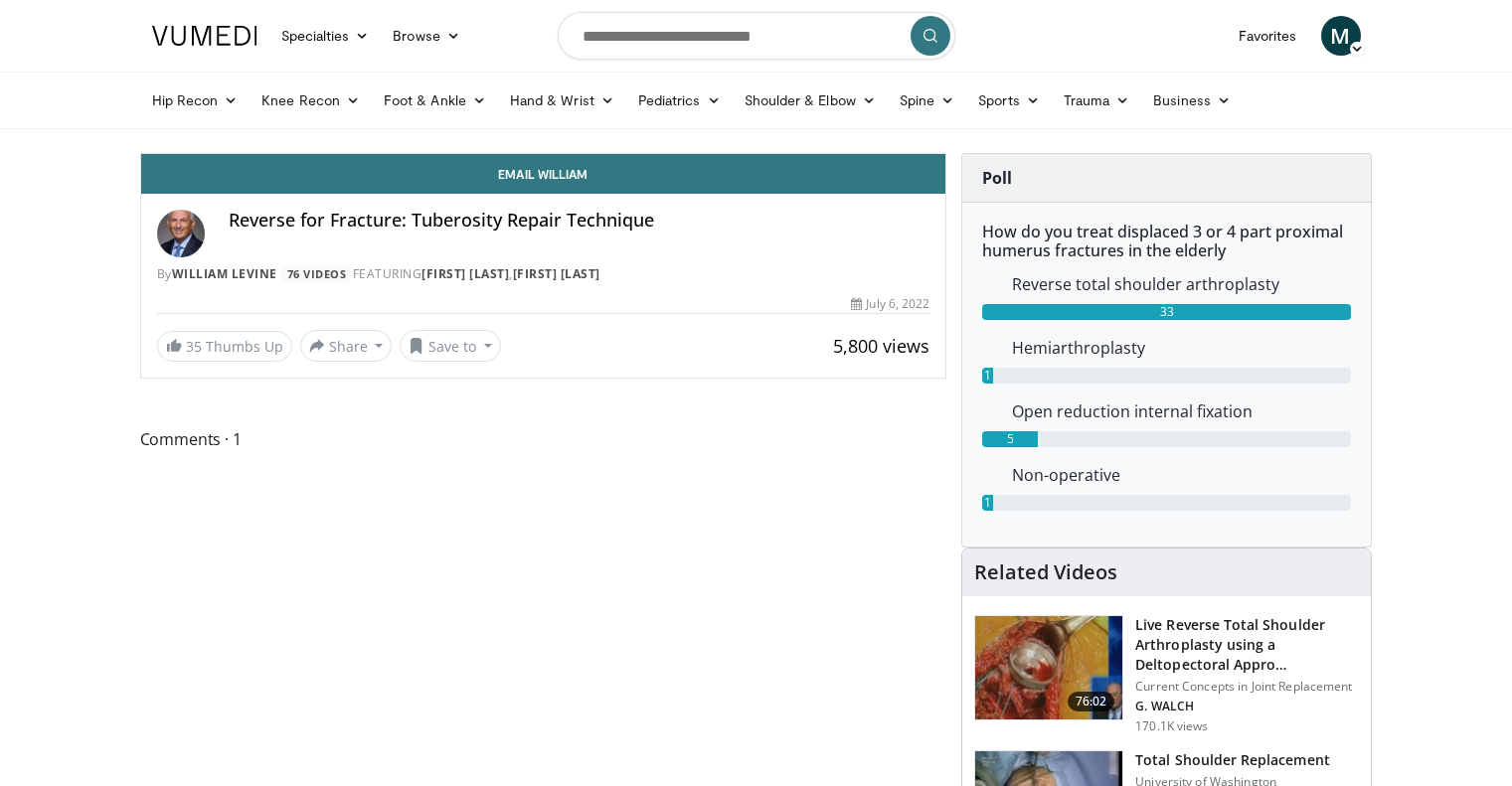 scroll, scrollTop: 0, scrollLeft: 0, axis: both 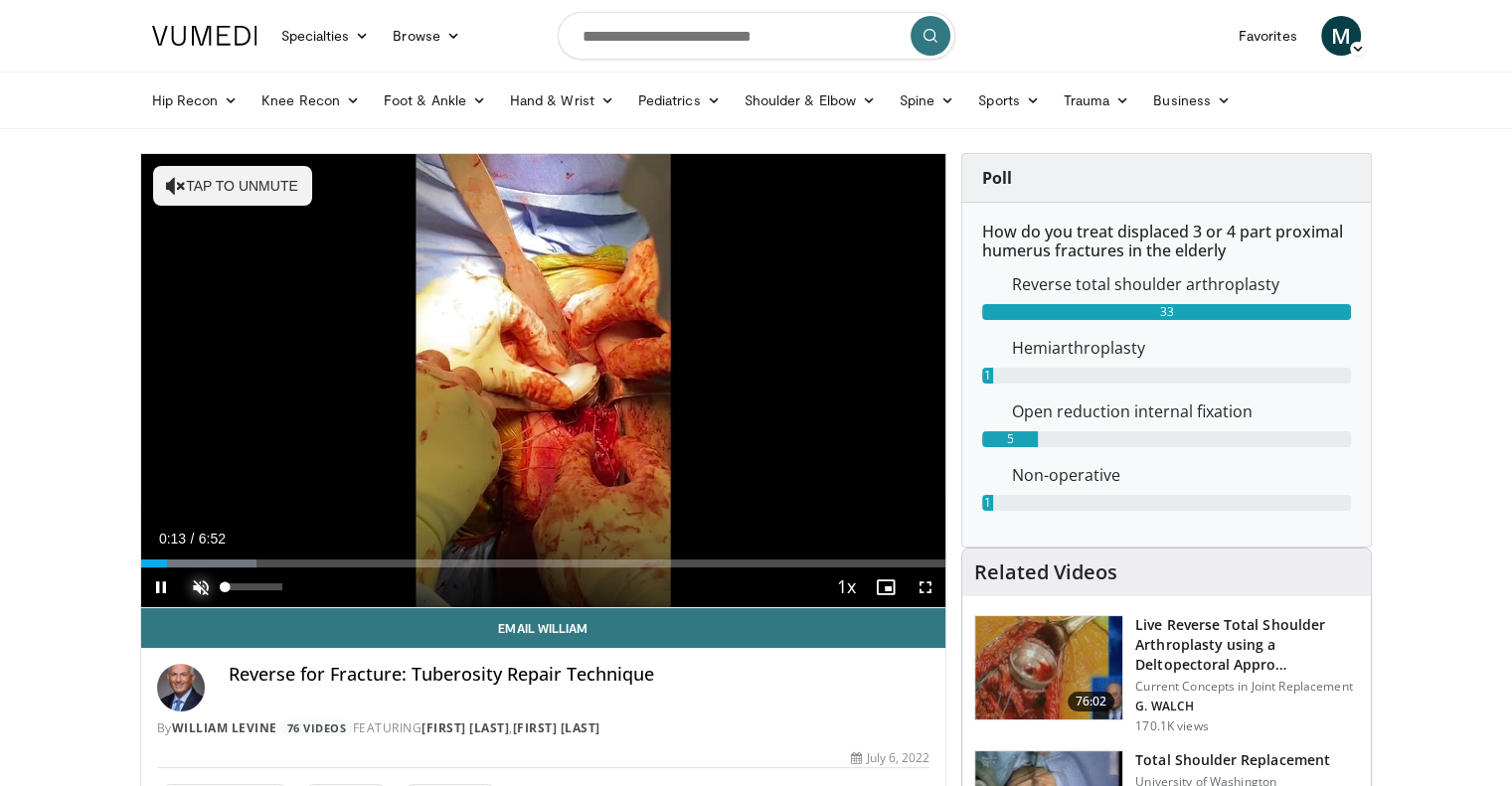 click at bounding box center (201, 587) 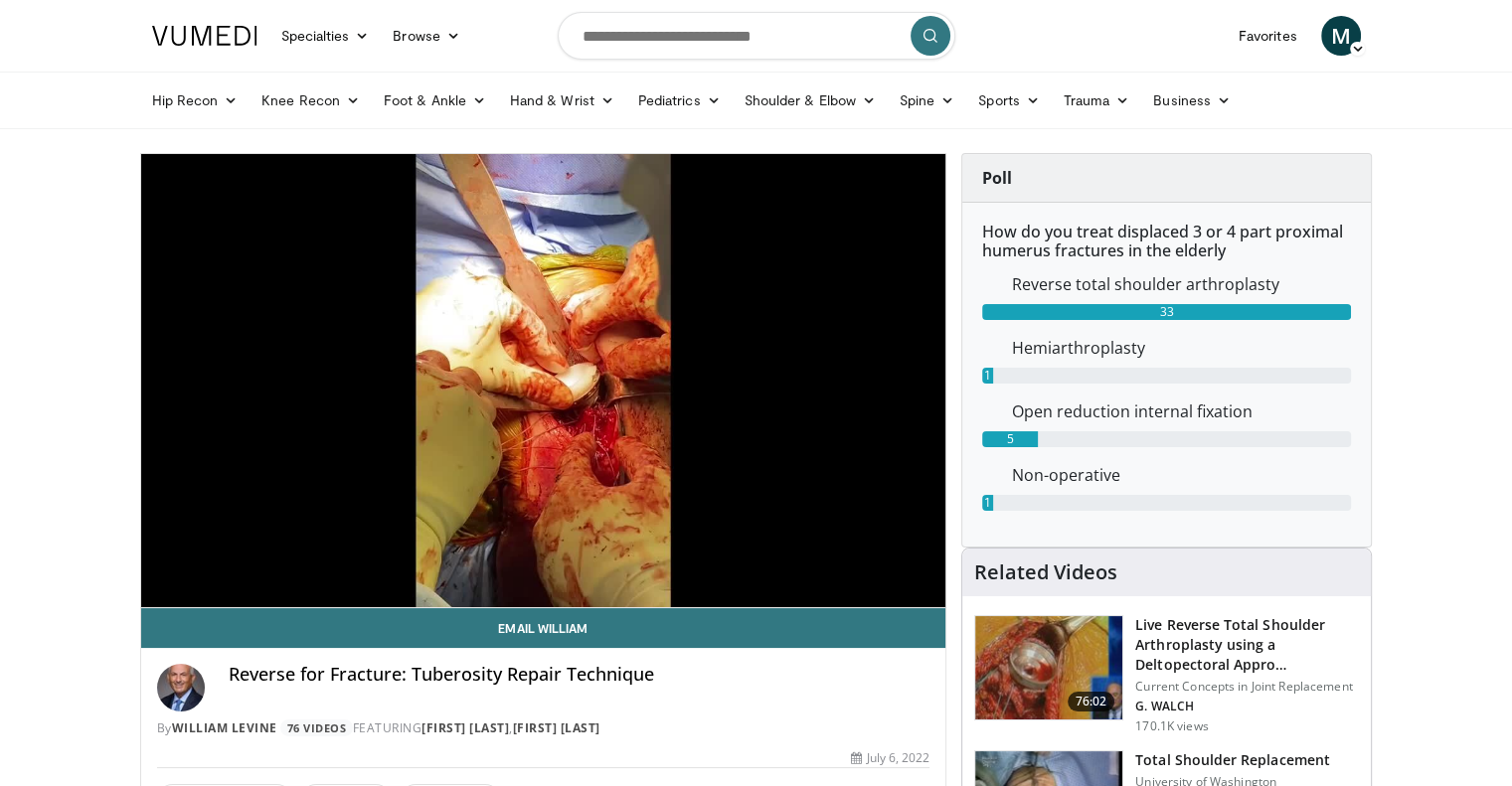 click on "Specialties
Adult & Family Medicine
Allergy, Asthma, Immunology
Anesthesiology
Cardiology
Dental
Dermatology
Endocrinology
Gastroenterology & Hepatology
General Surgery
Hematology & Oncology
Infectious Disease
Nephrology
Neurology
Neurosurgery
Obstetrics & Gynecology
Ophthalmology
Oral Maxillofacial
Orthopaedics
Otolaryngology
Pediatrics
Plastic Surgery
Podiatry
Psychiatry
Pulmonology
Radiation Oncology
Radiology
Rheumatology
Urology" at bounding box center (756, 1717) 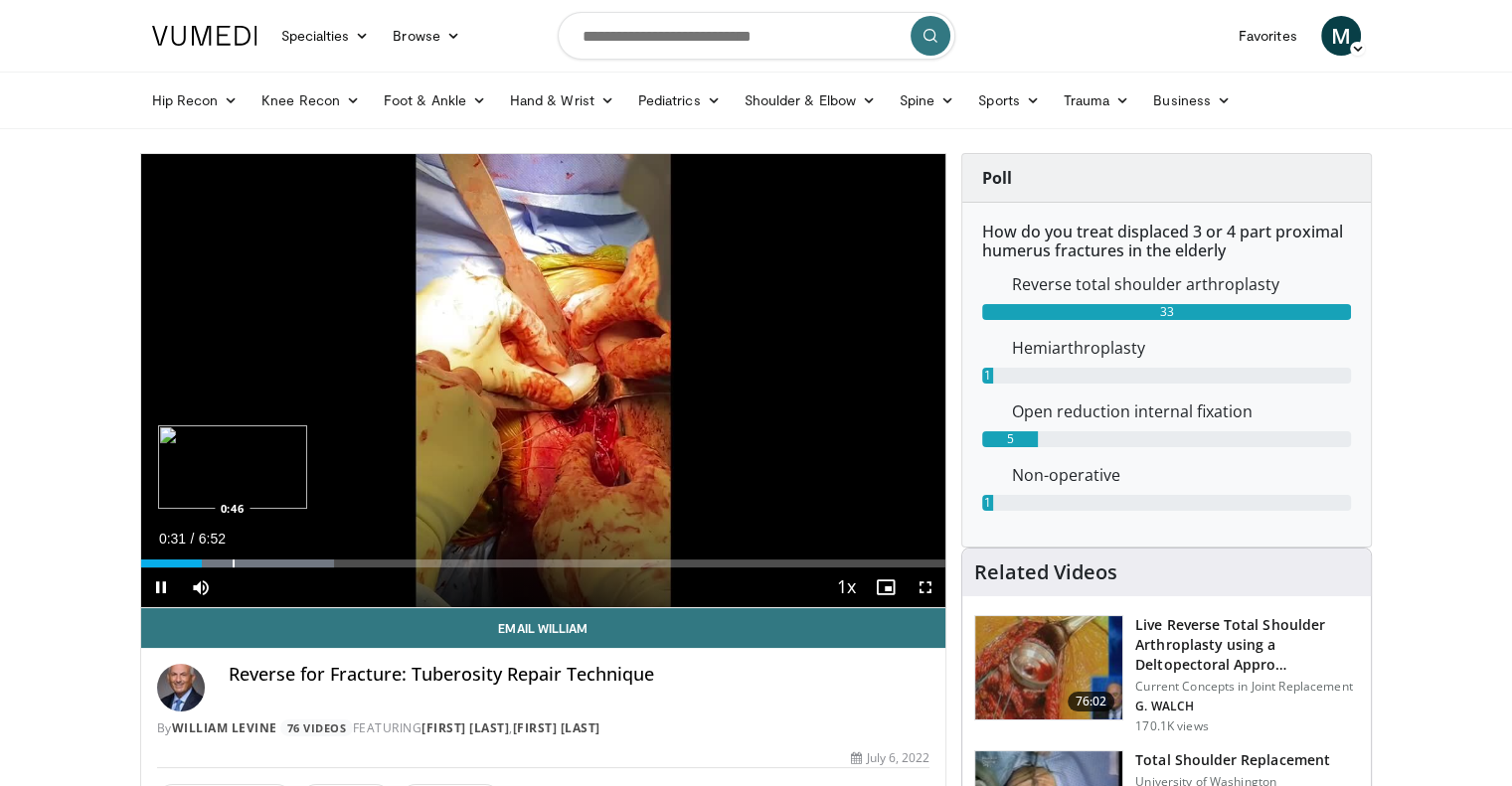 click at bounding box center (234, 563) 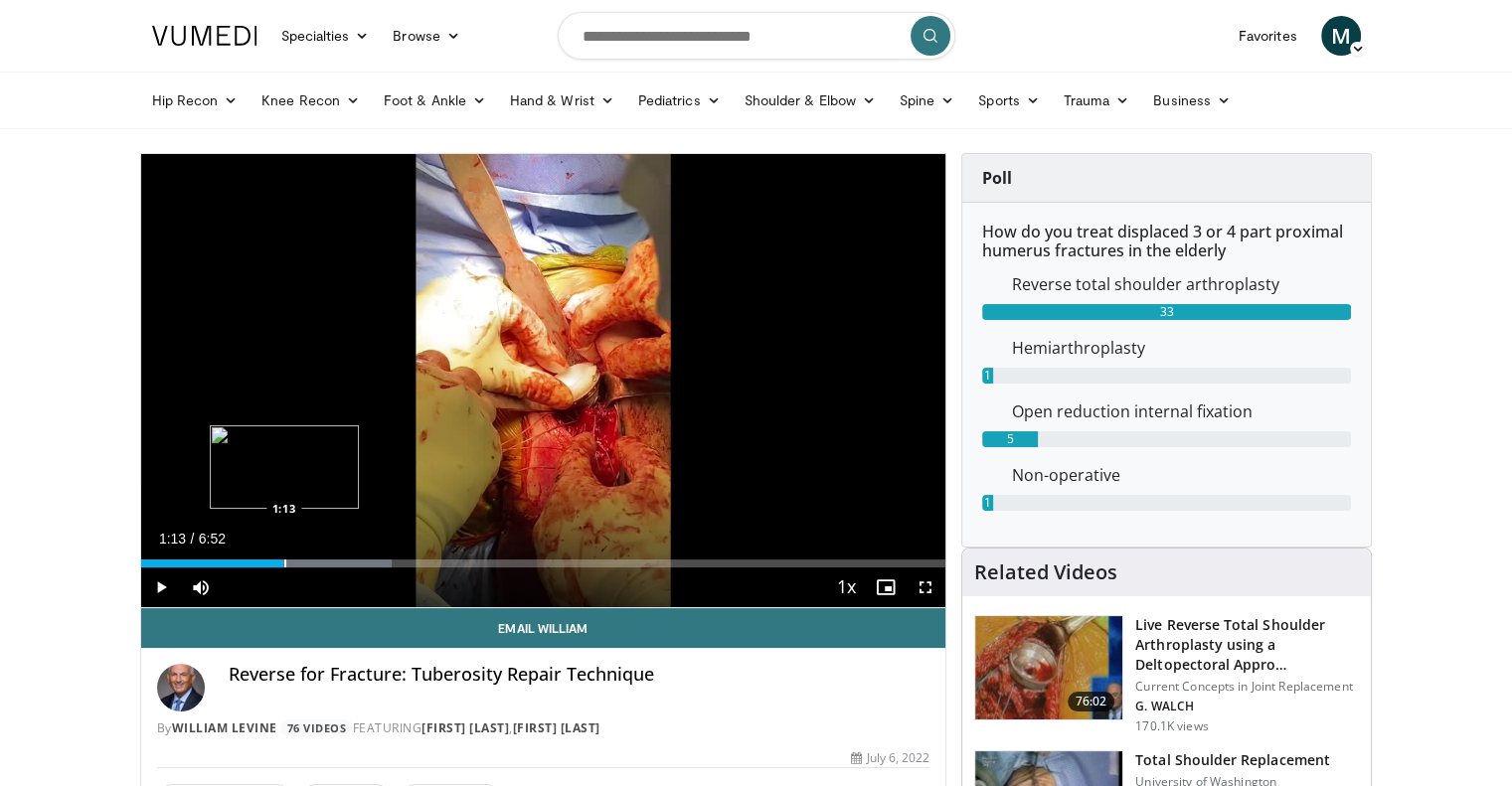 click at bounding box center (285, 563) 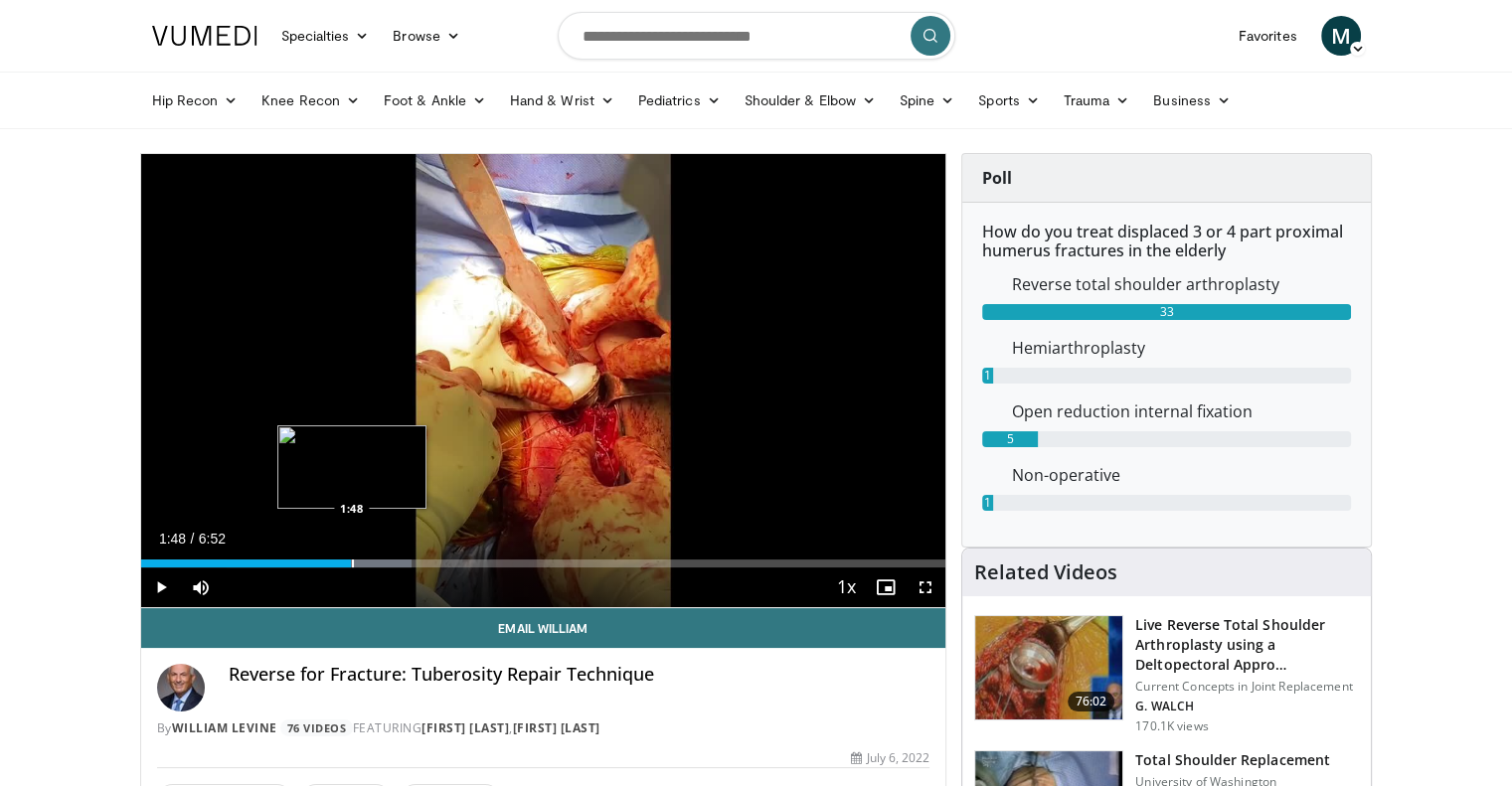 click at bounding box center [353, 563] 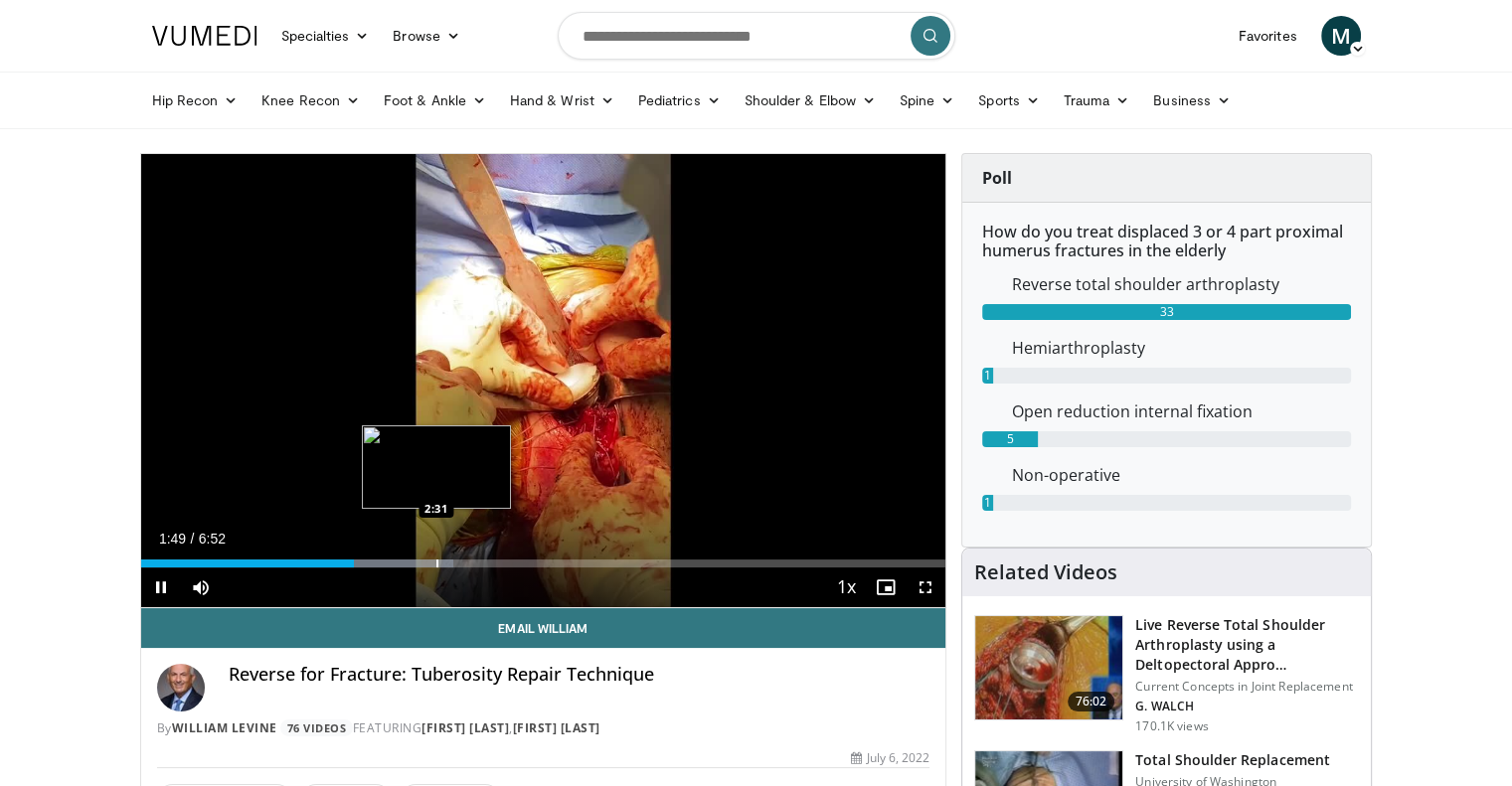 click on "Loaded :  38.81% 1:49 2:31" at bounding box center [544, 557] 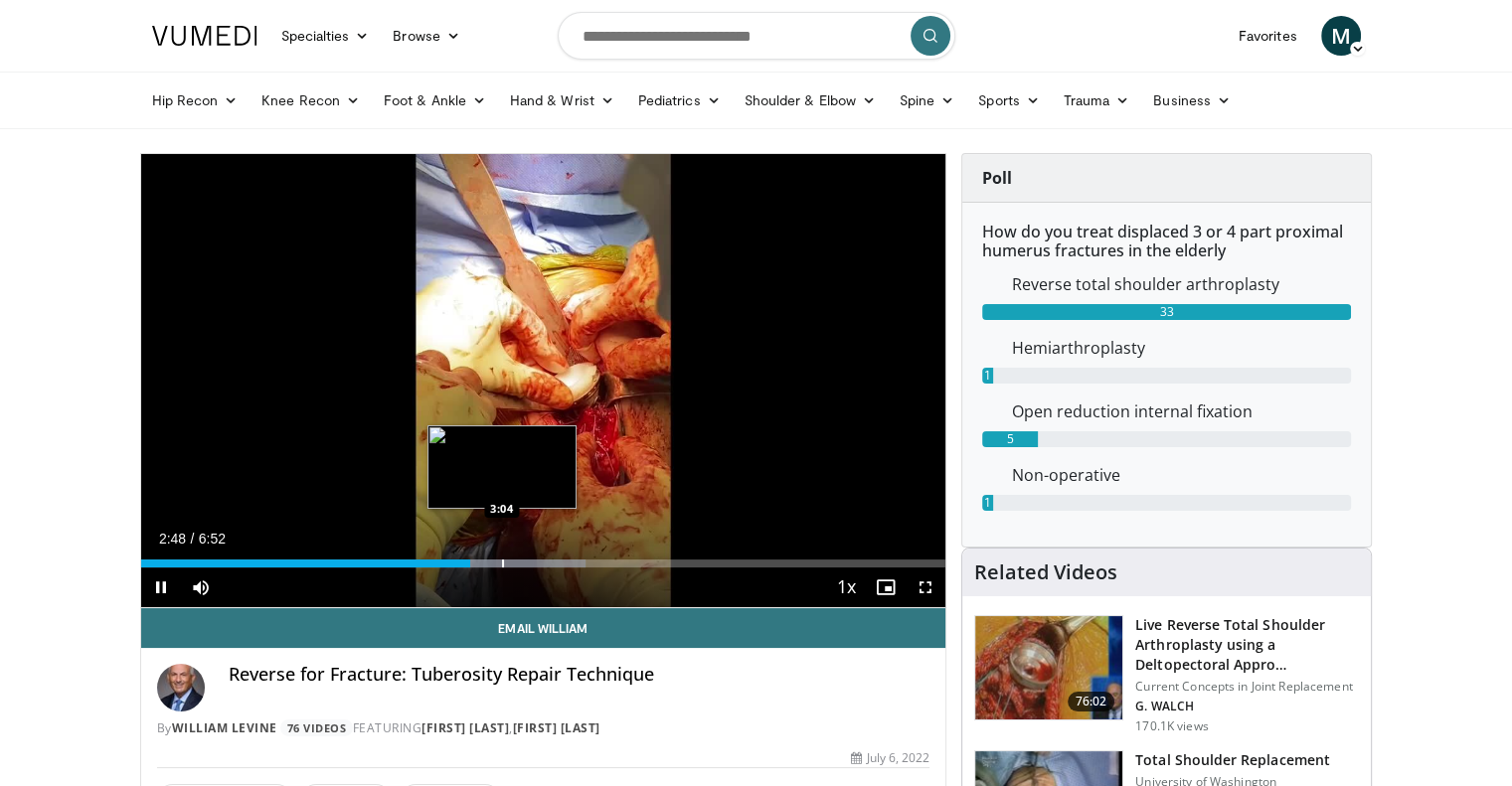 click at bounding box center (503, 563) 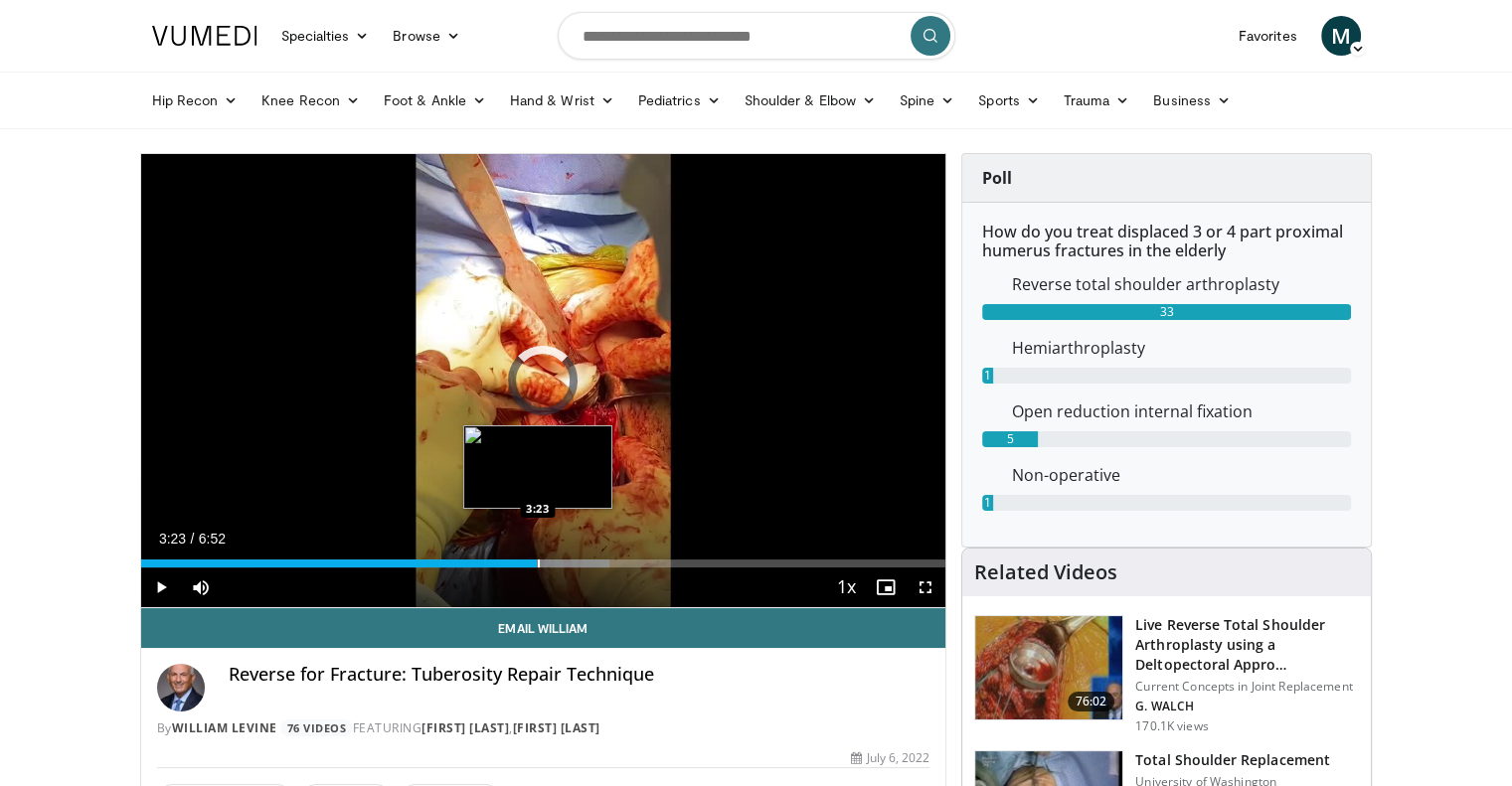 click at bounding box center (539, 563) 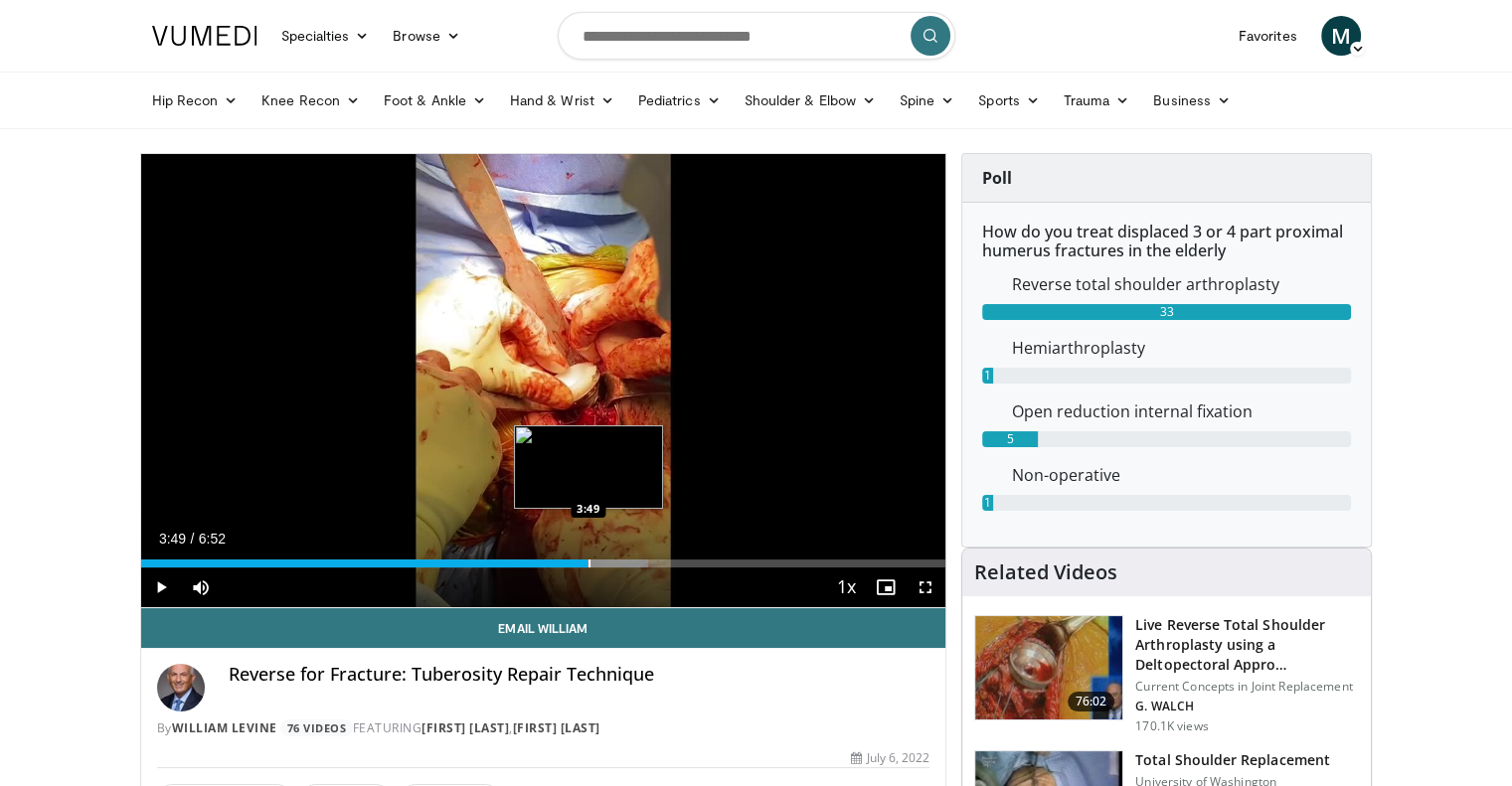 click at bounding box center [589, 563] 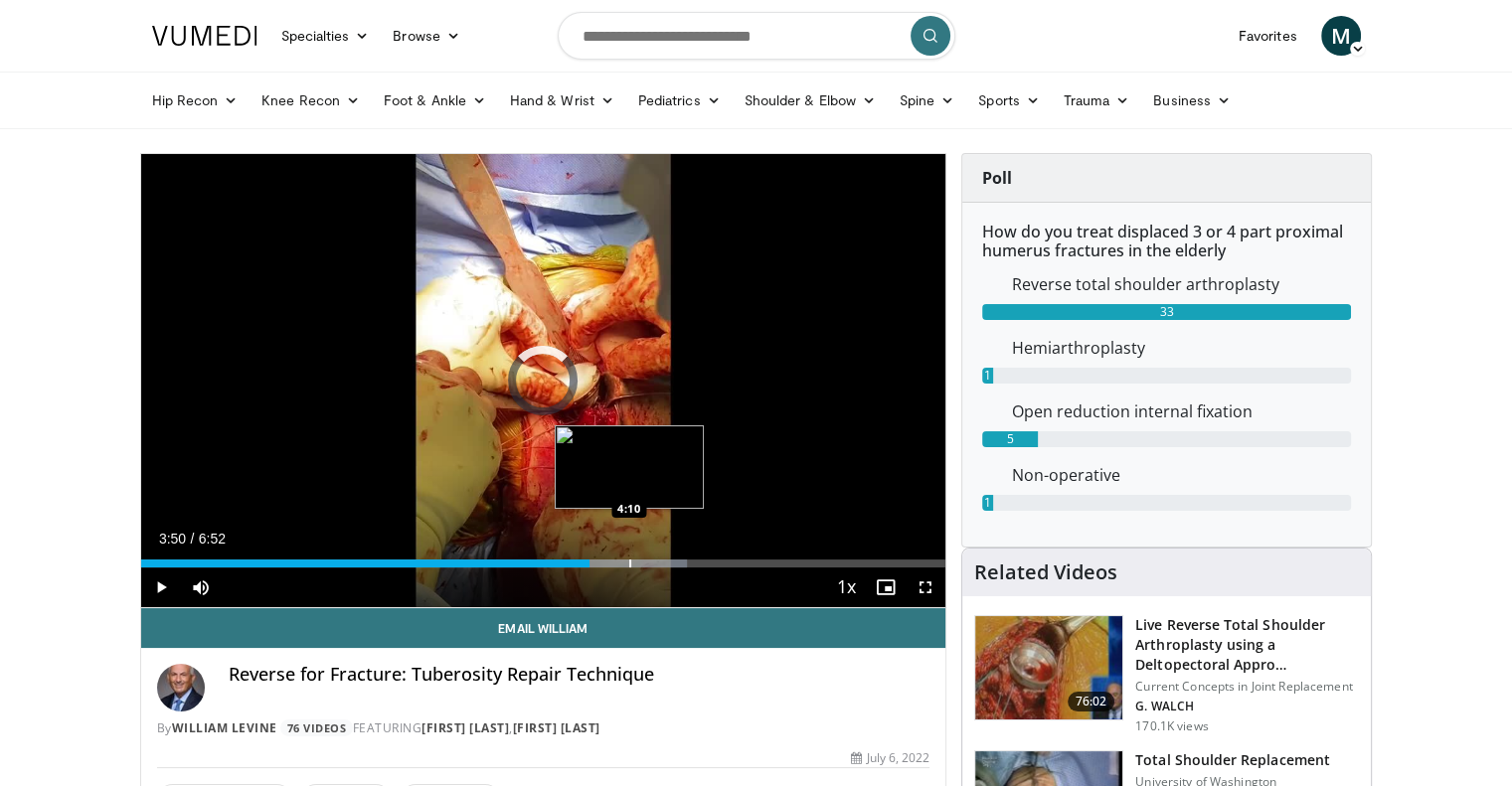 click at bounding box center [630, 563] 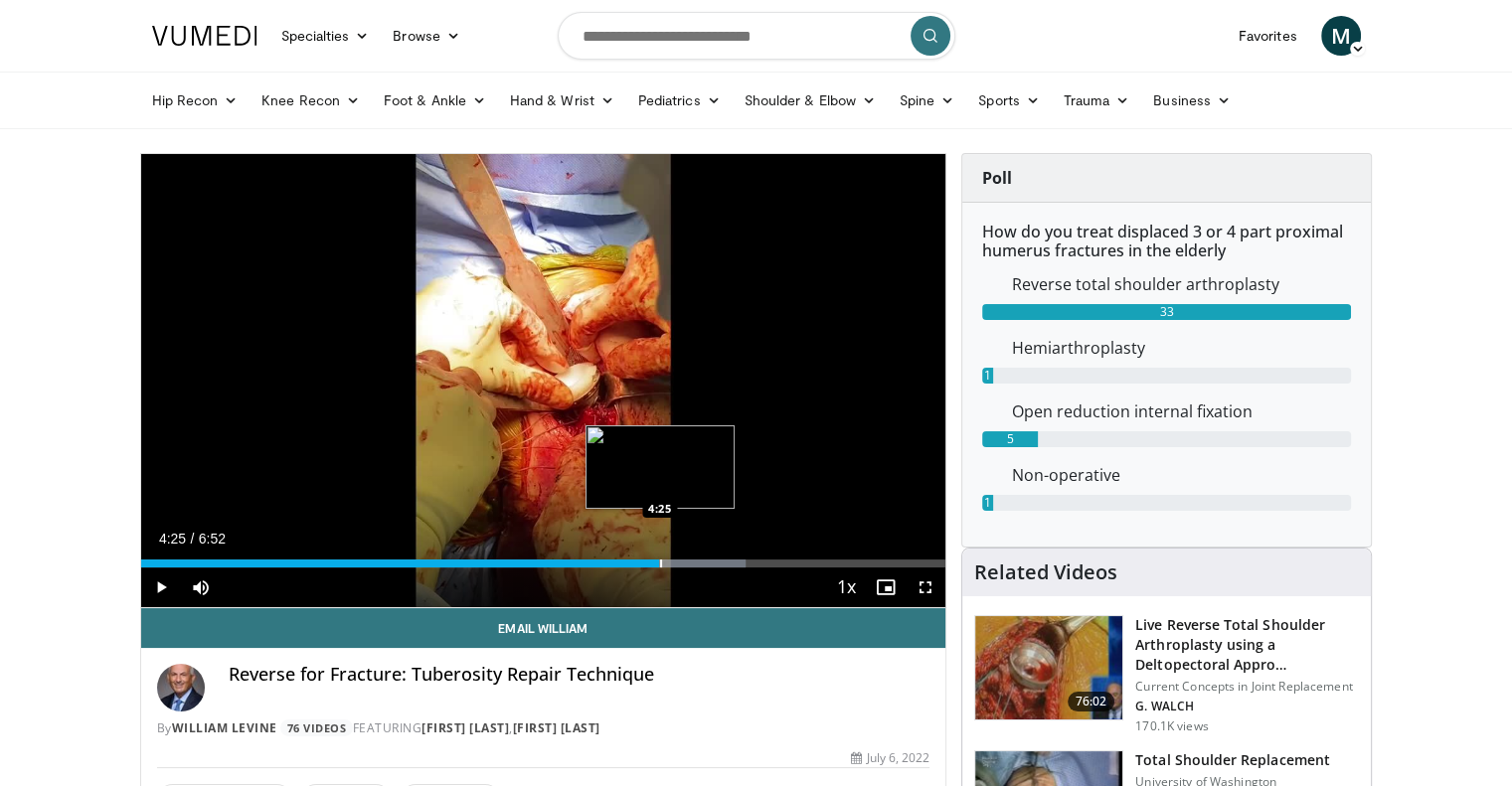 click at bounding box center (661, 563) 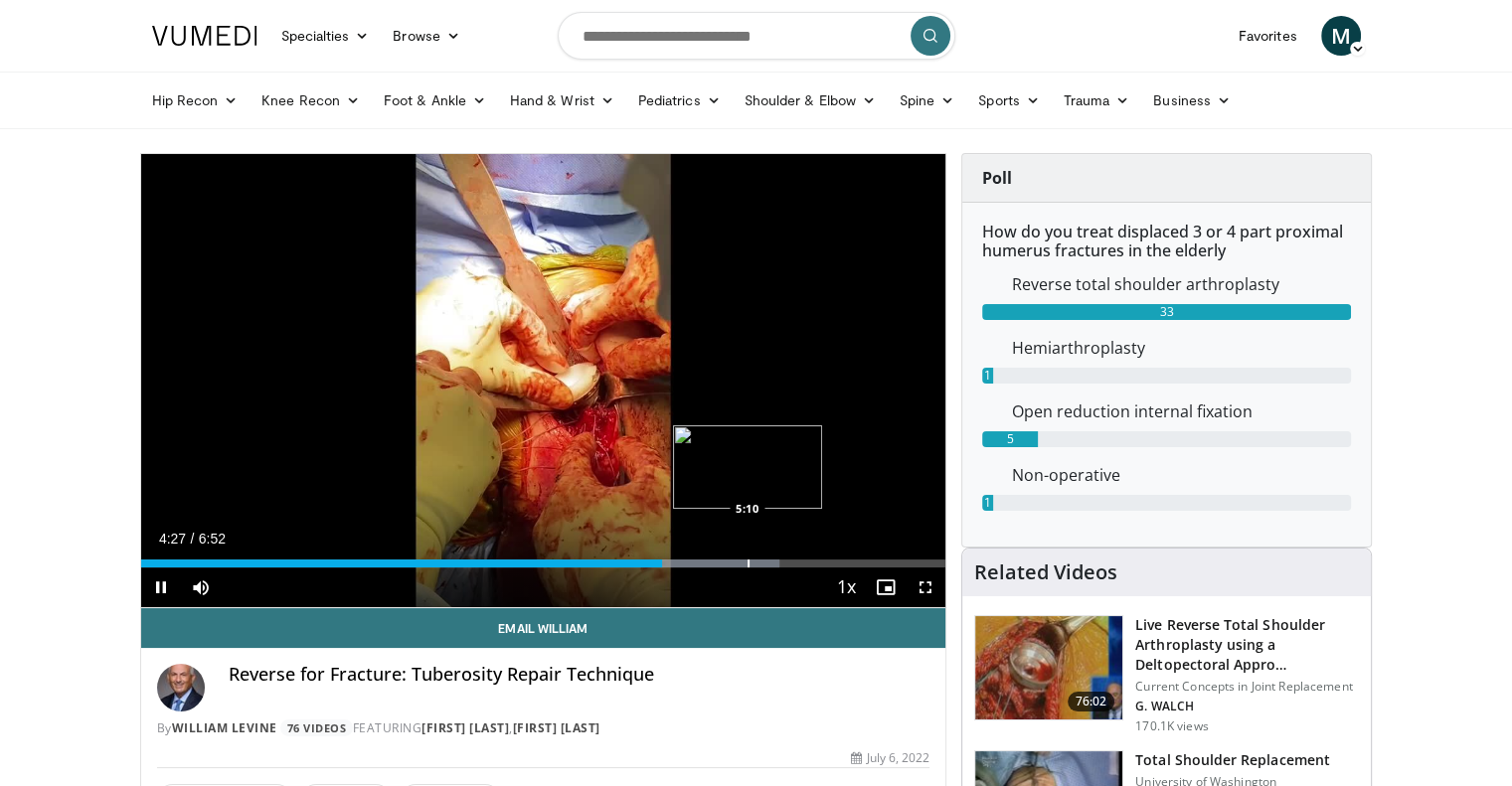 click at bounding box center [749, 563] 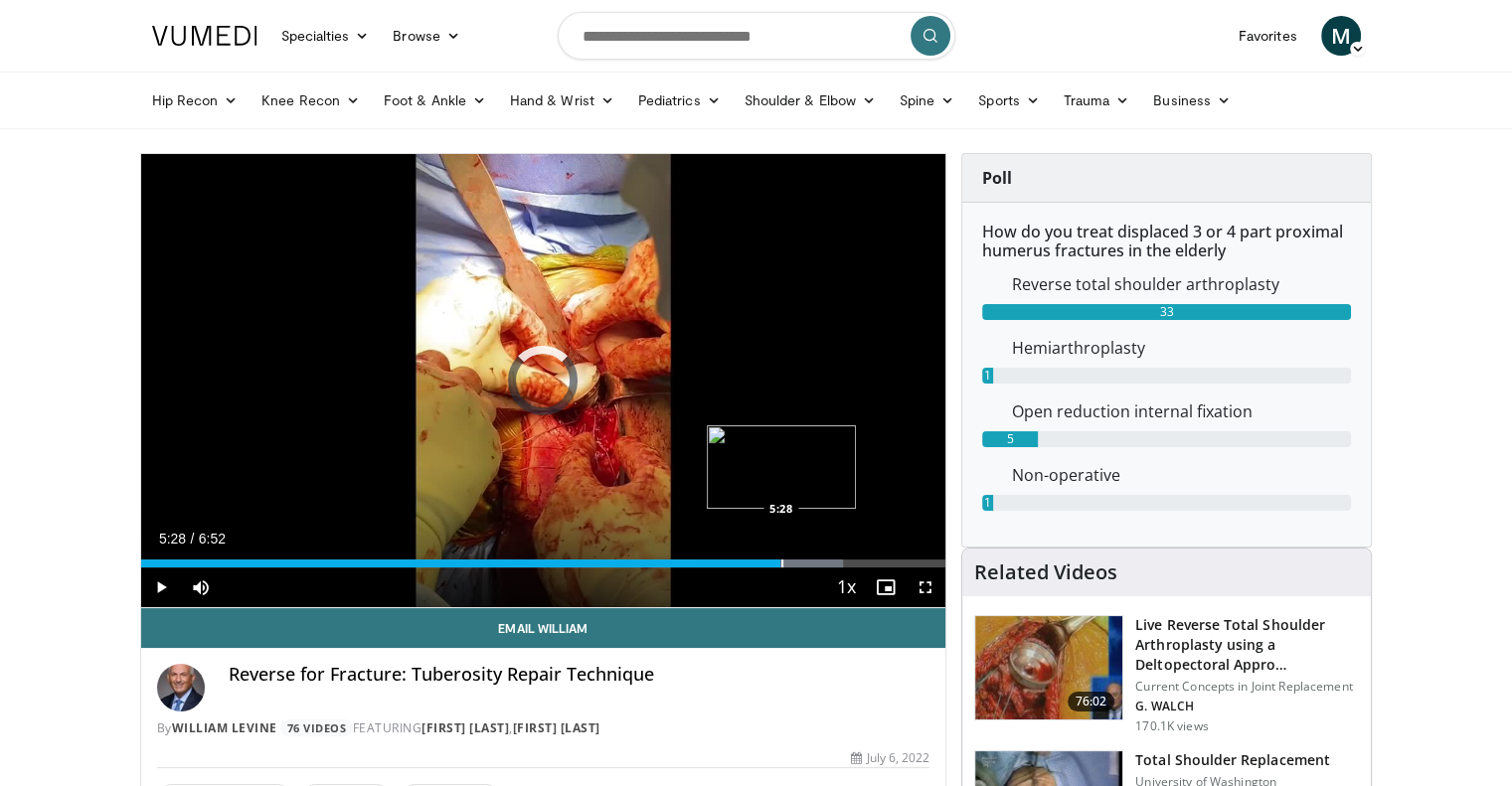 click at bounding box center [782, 563] 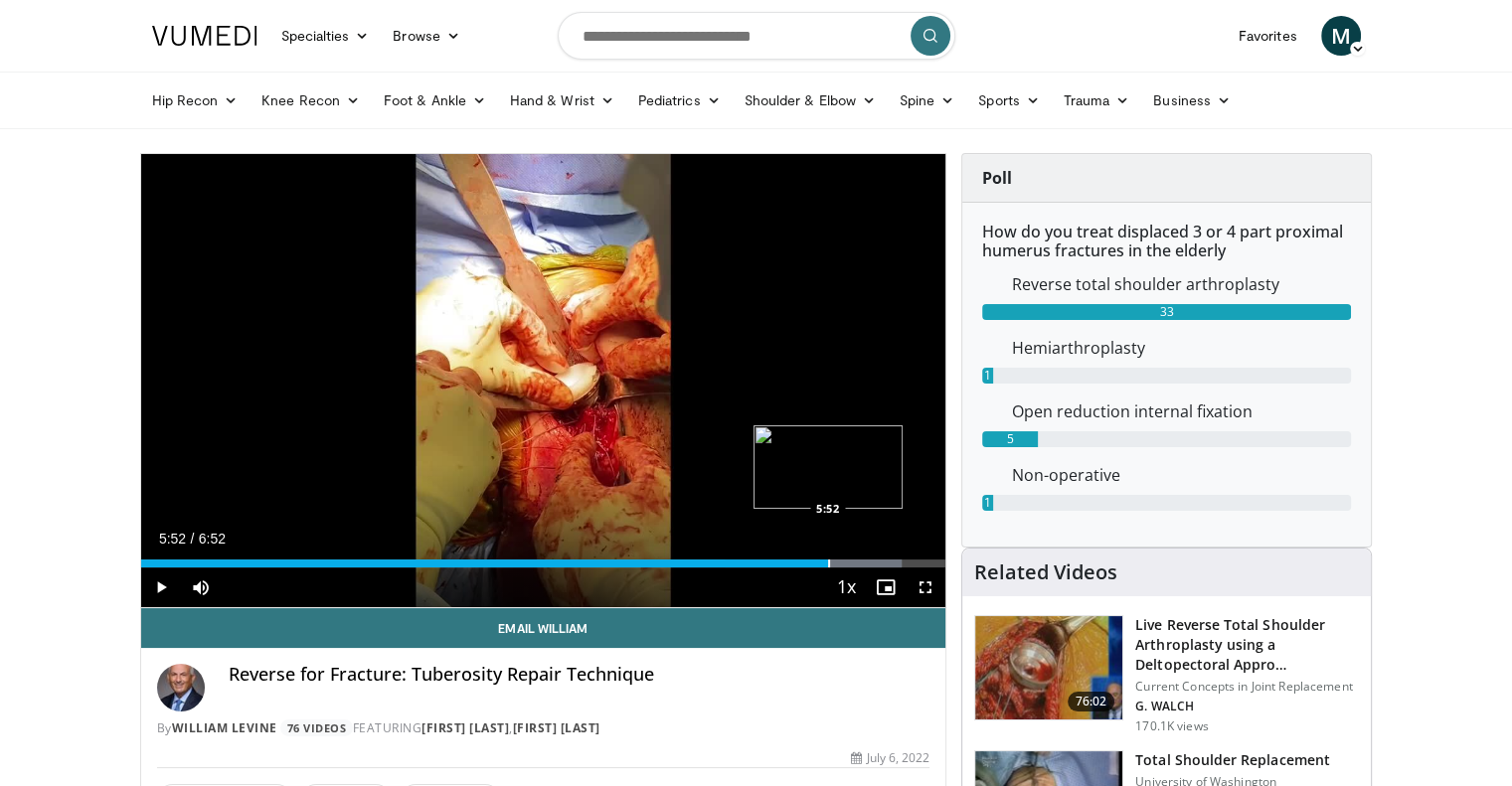 click at bounding box center (829, 563) 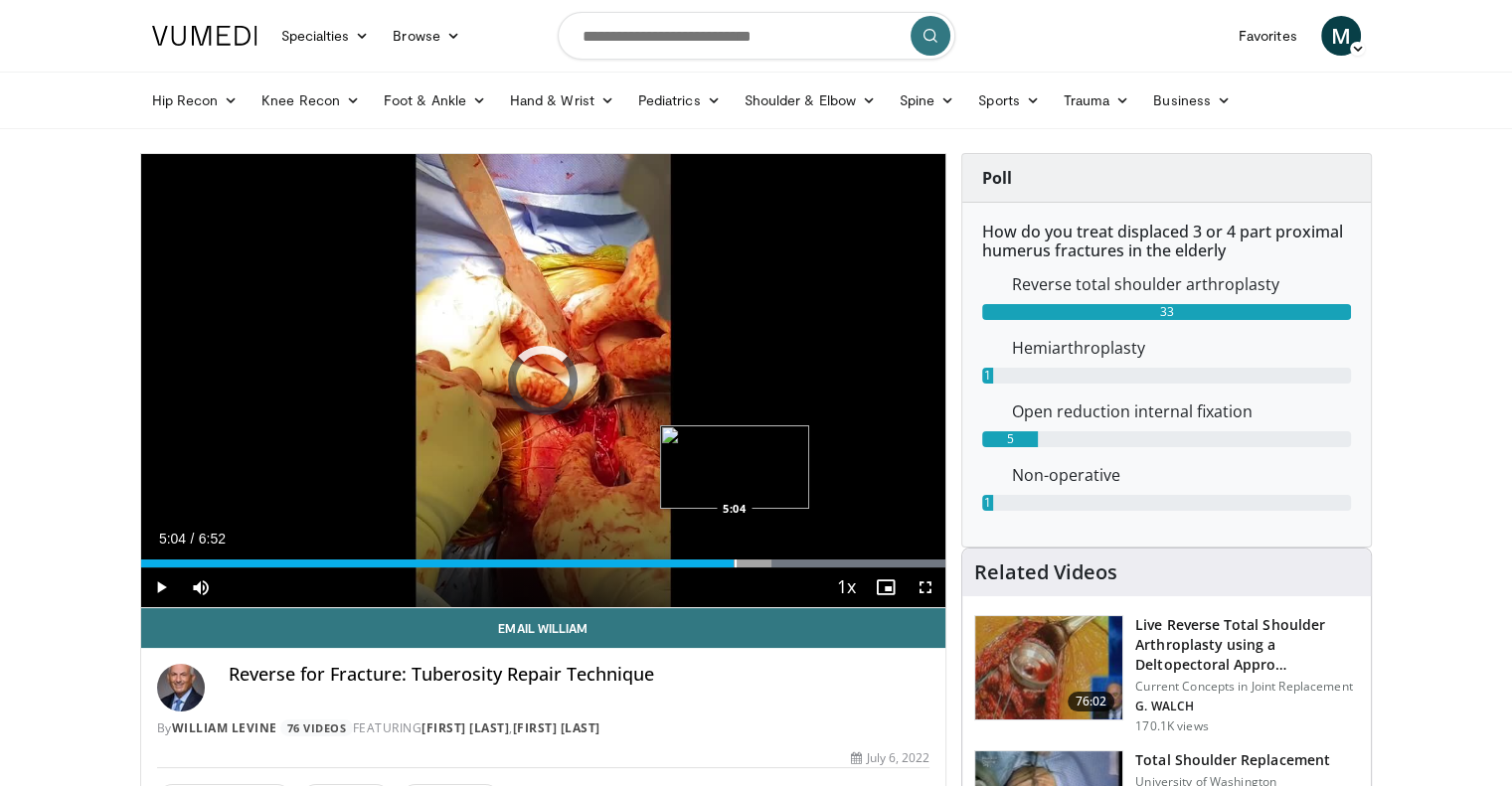 click at bounding box center [736, 563] 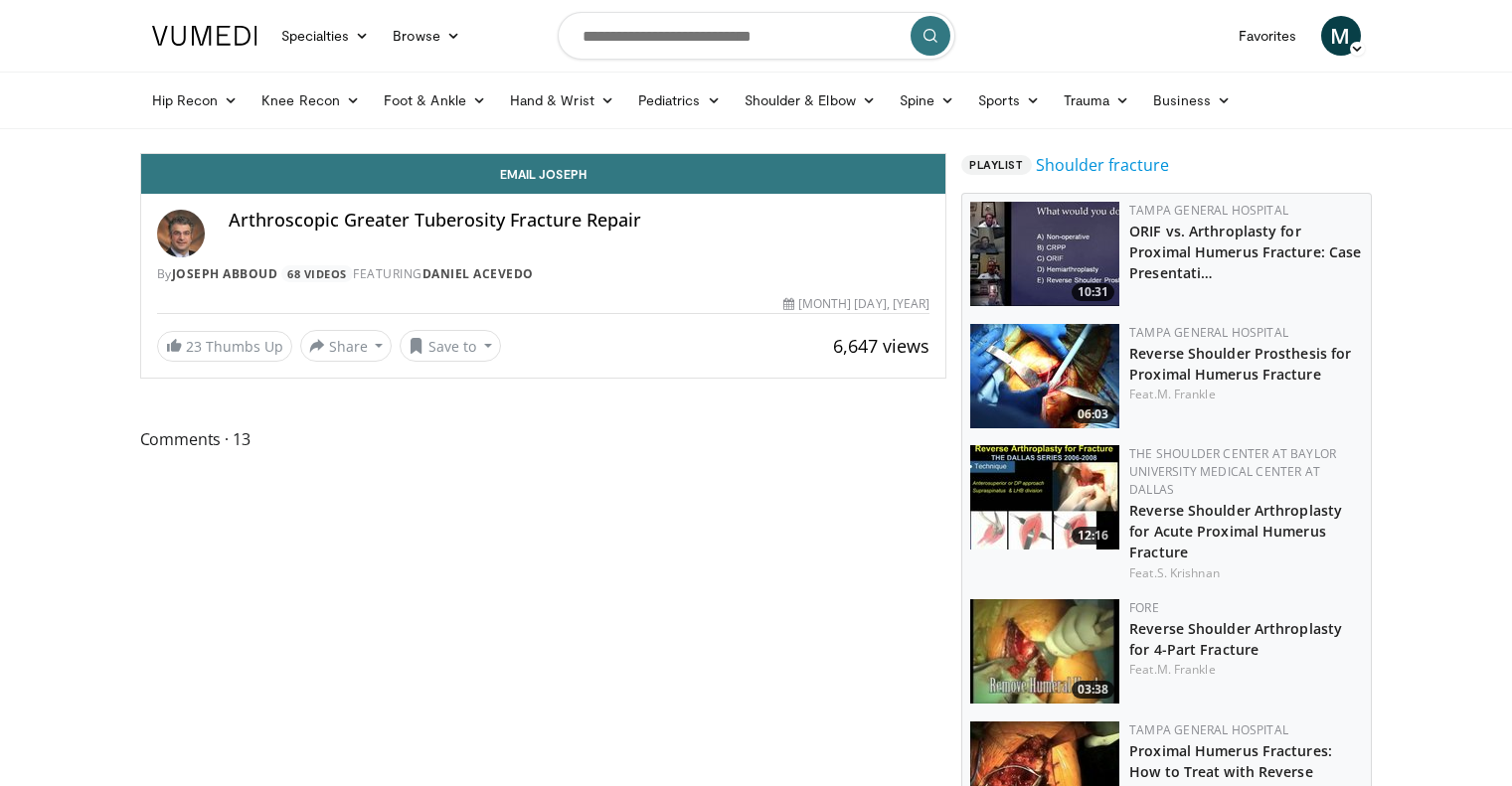 scroll, scrollTop: 0, scrollLeft: 0, axis: both 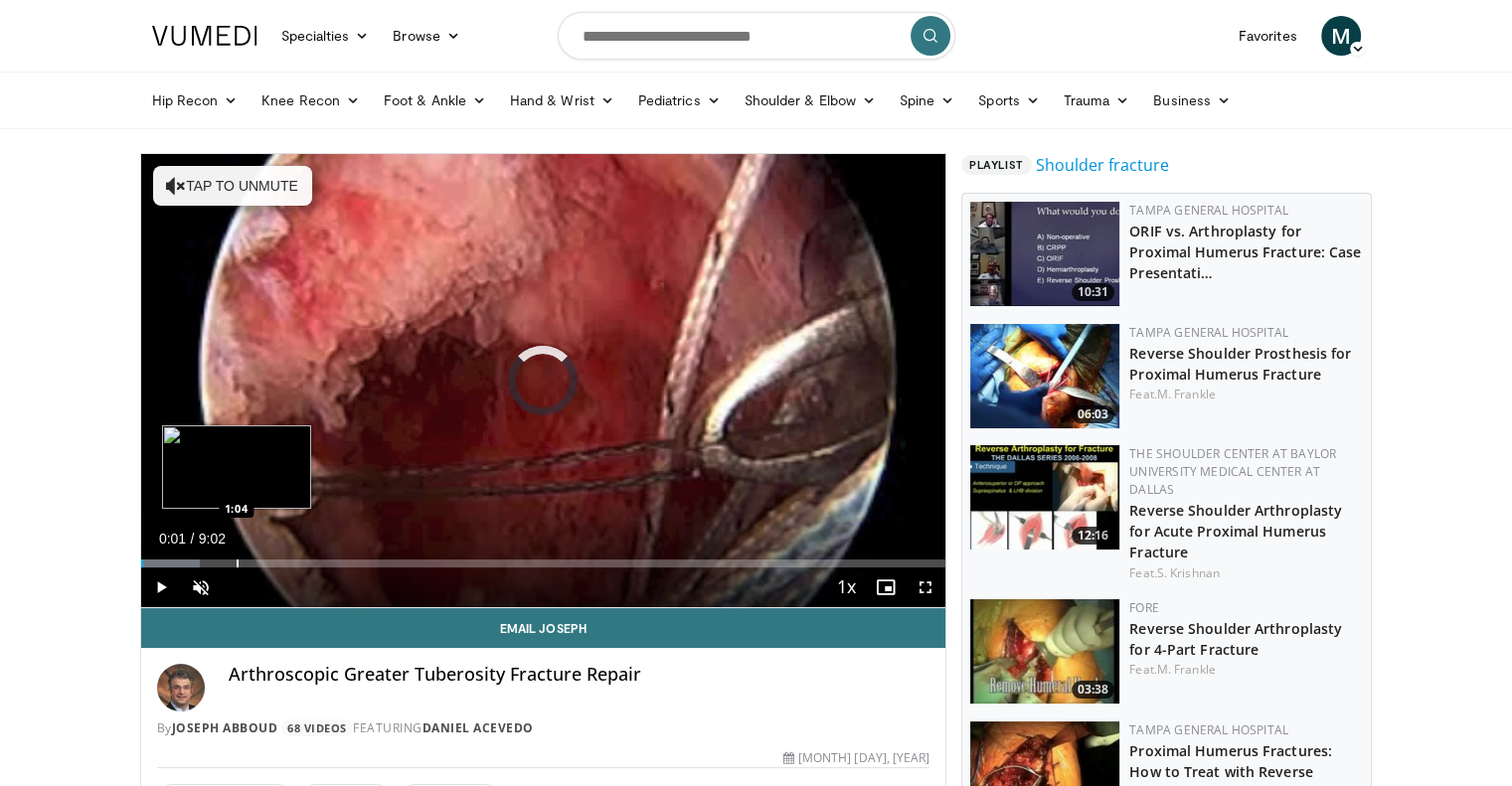 click at bounding box center (238, 563) 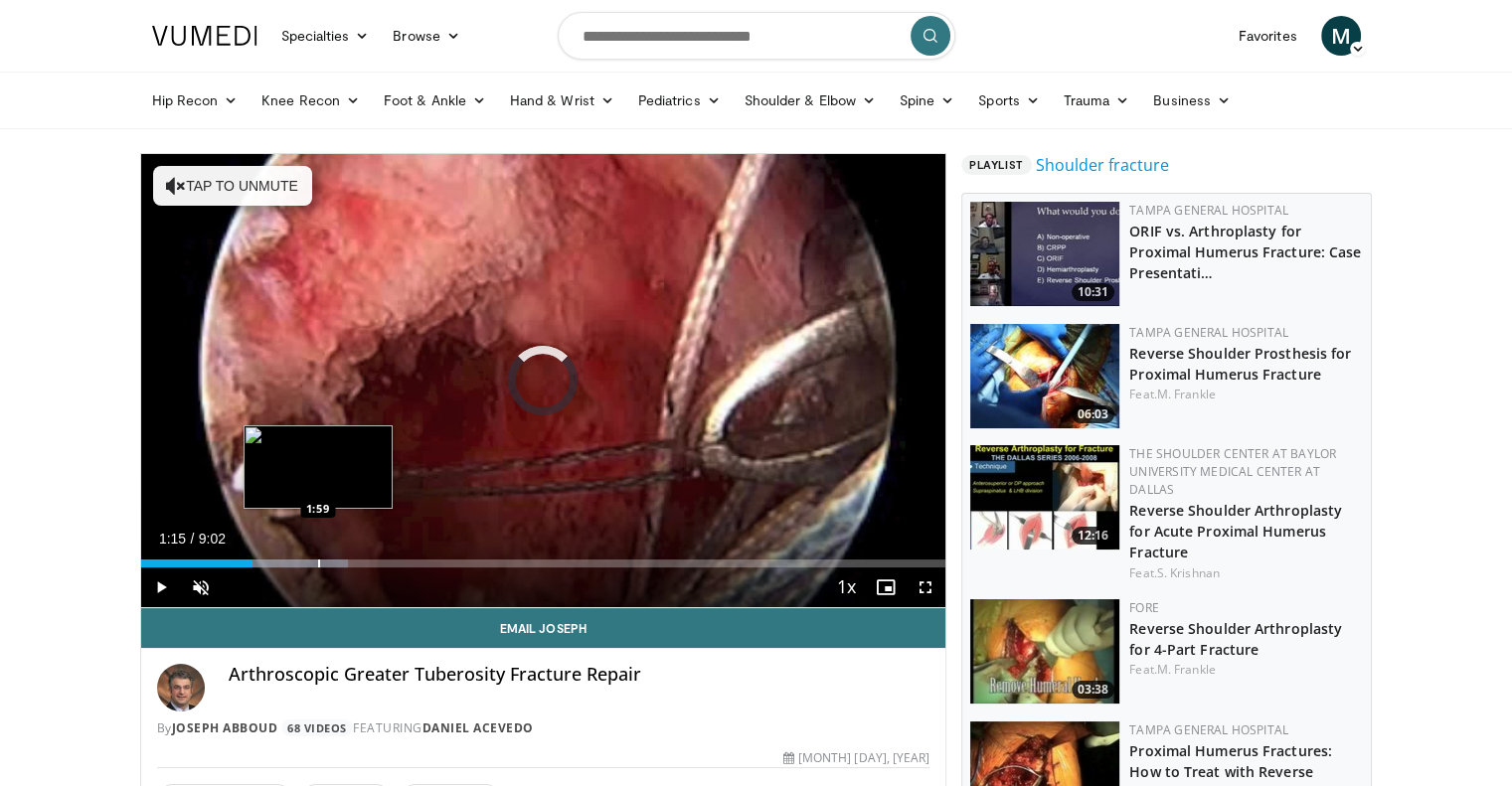 click at bounding box center (288, 563) 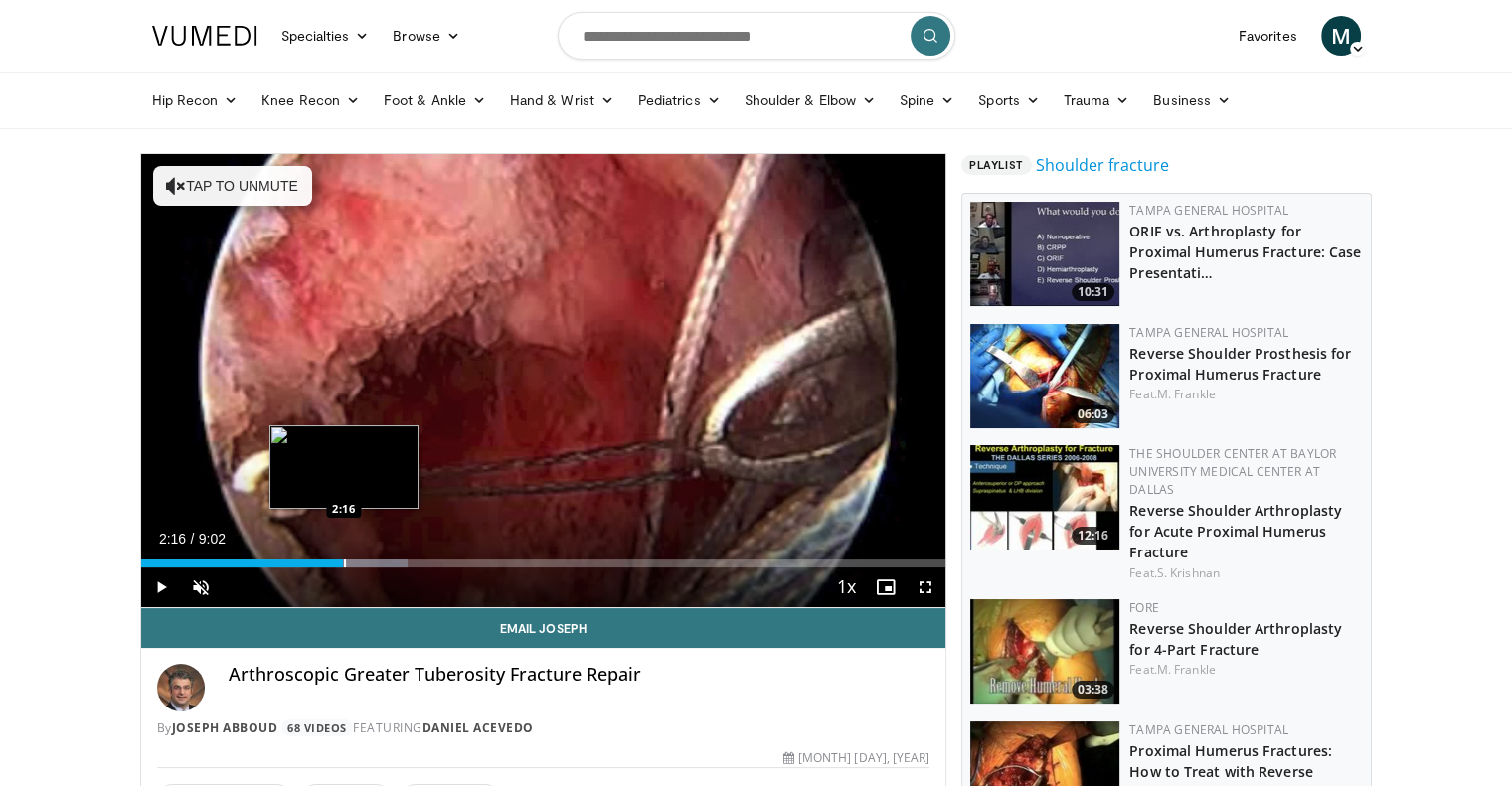 click at bounding box center (345, 563) 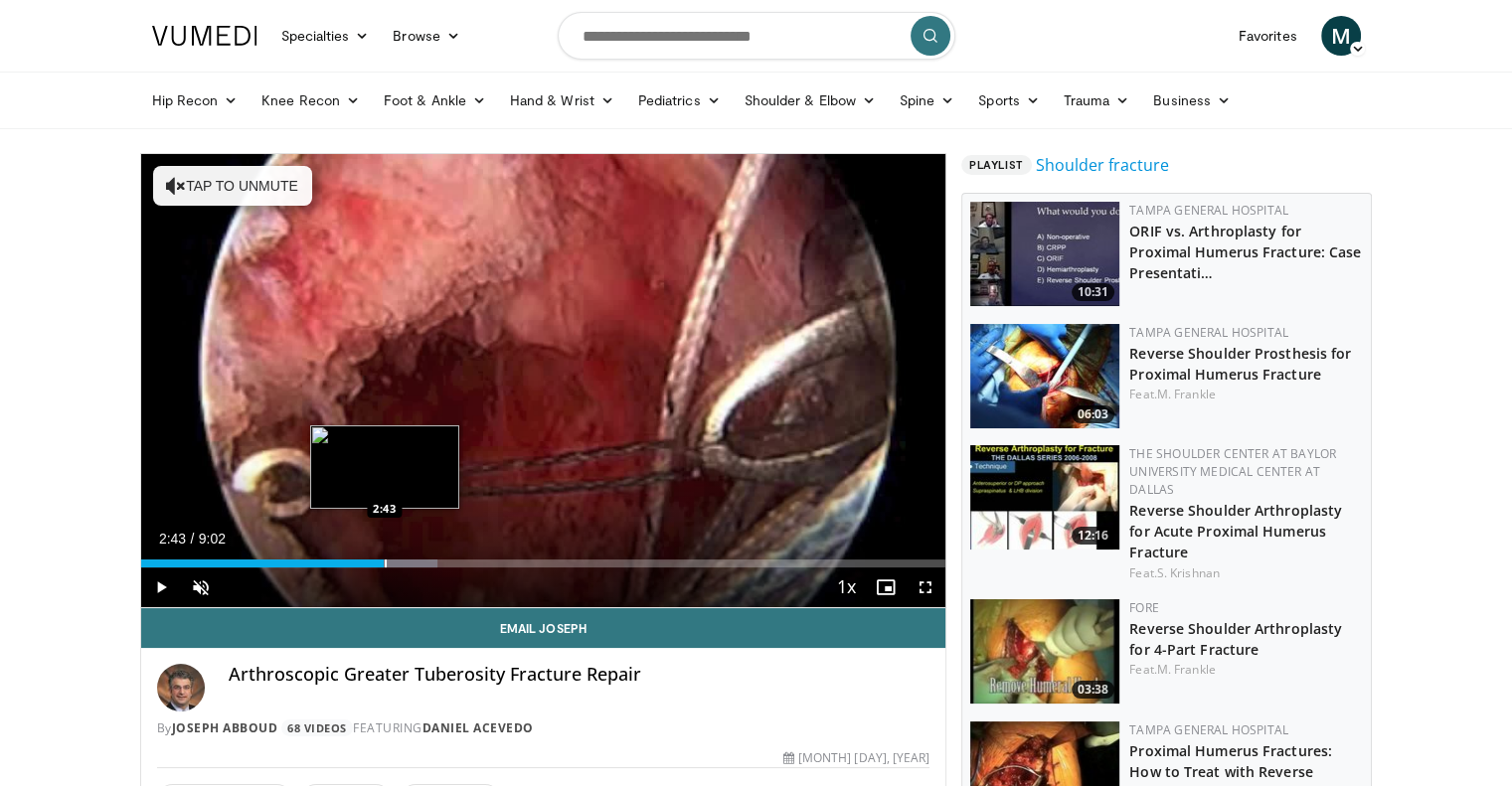 click at bounding box center [386, 563] 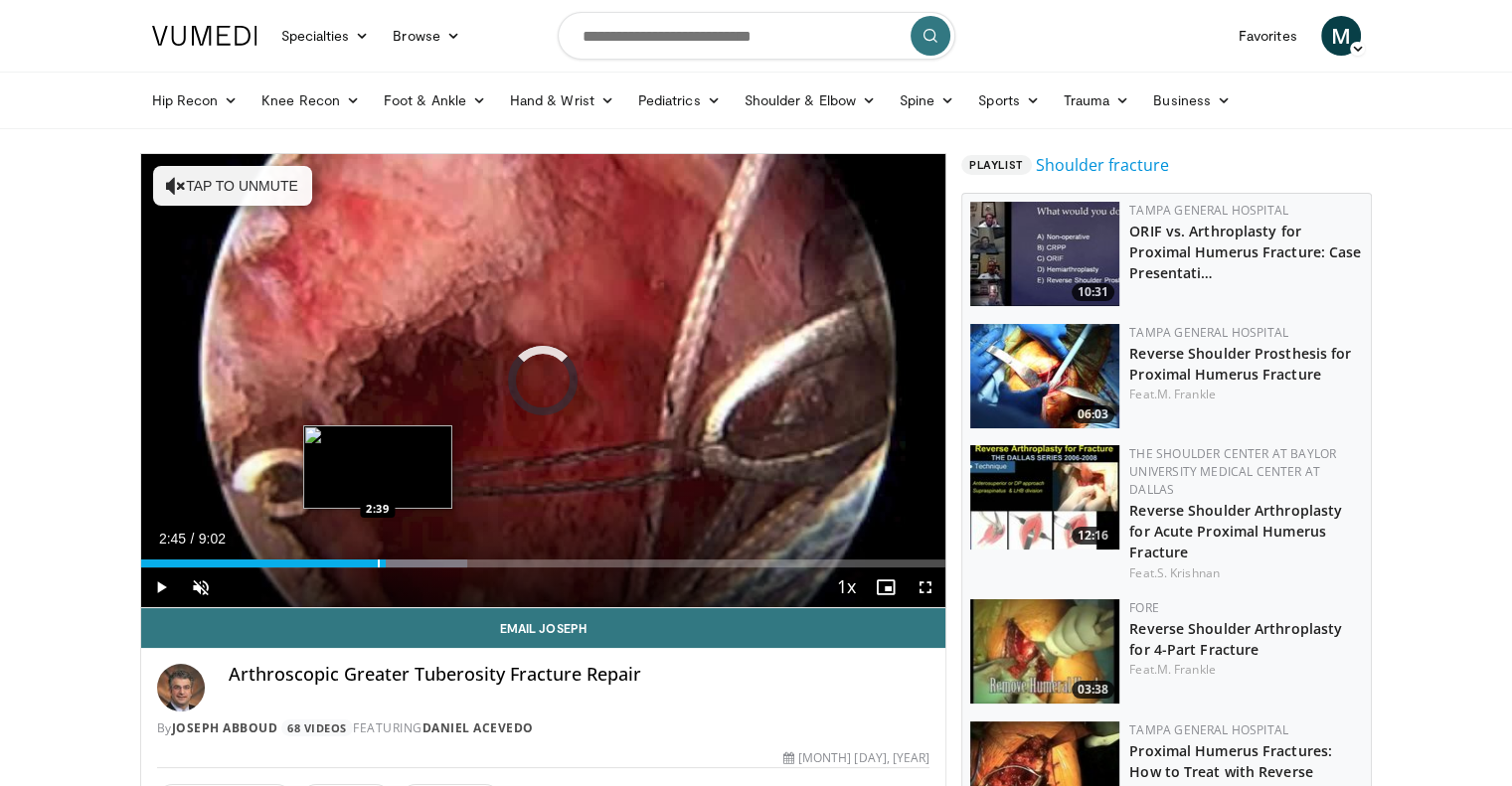 click on "Loaded :  40.63% [TIME] [TIME]" at bounding box center (544, 563) 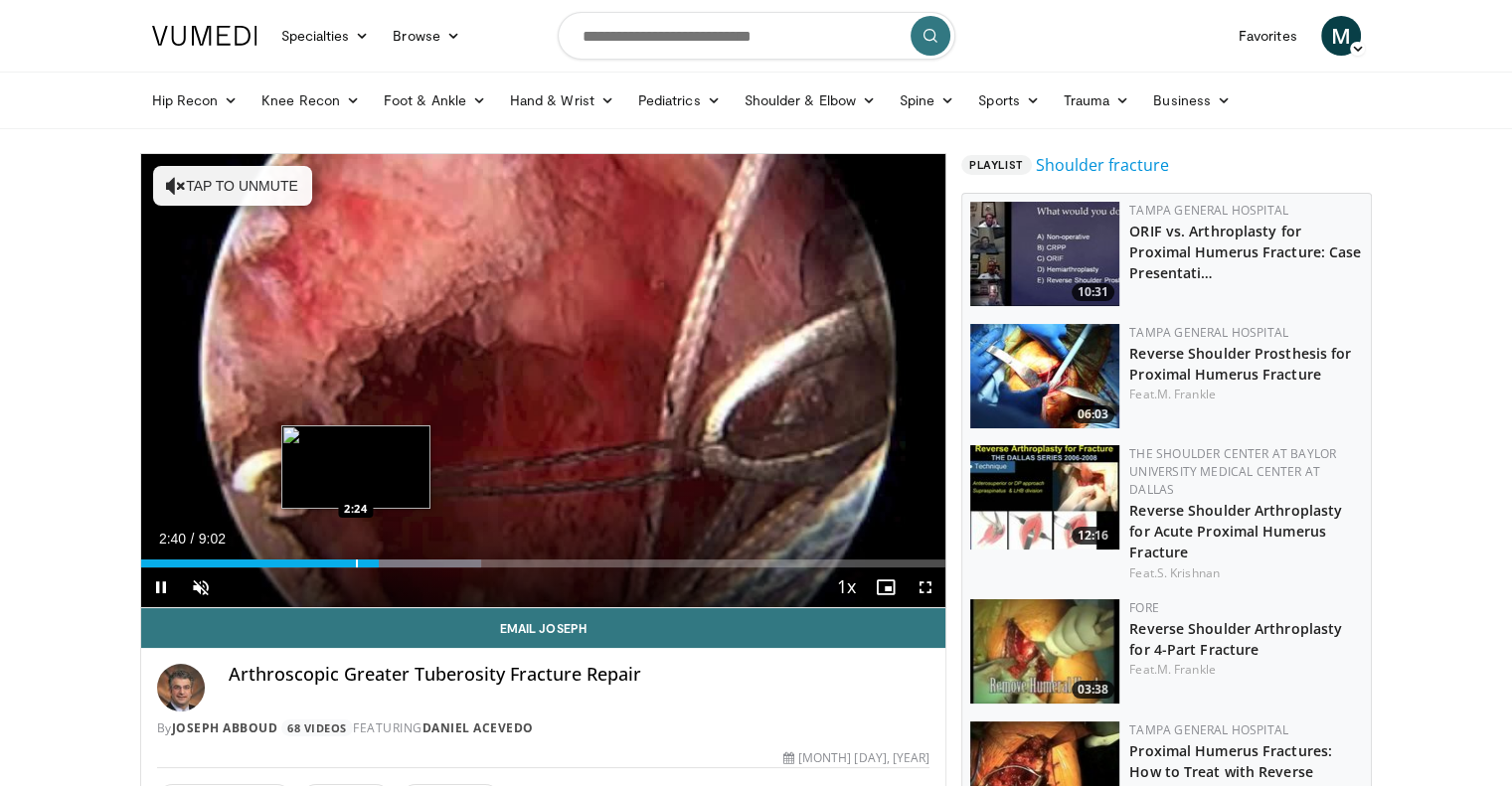 click at bounding box center (357, 563) 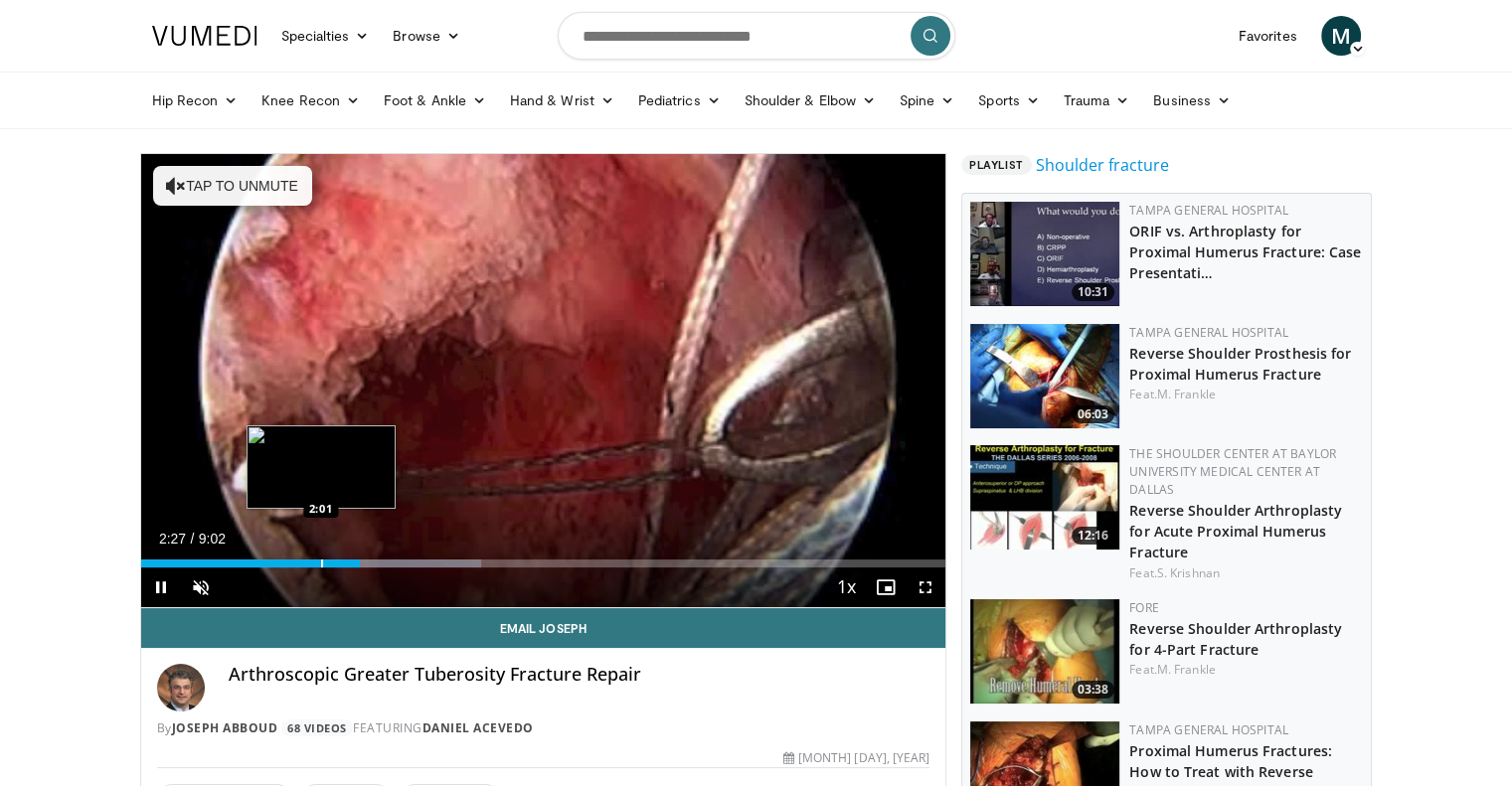 click at bounding box center (322, 563) 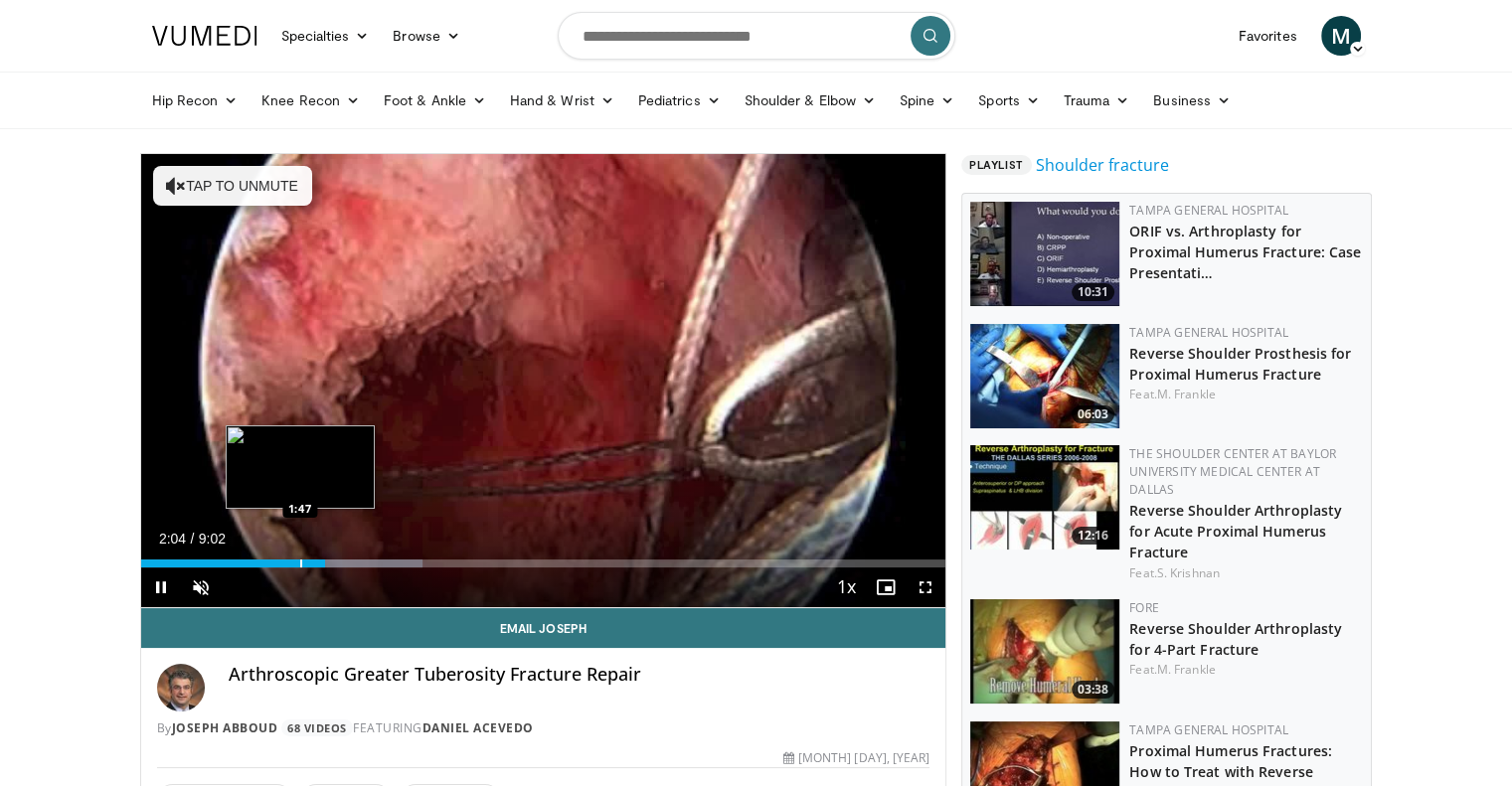 click on "2:04" at bounding box center [233, 563] 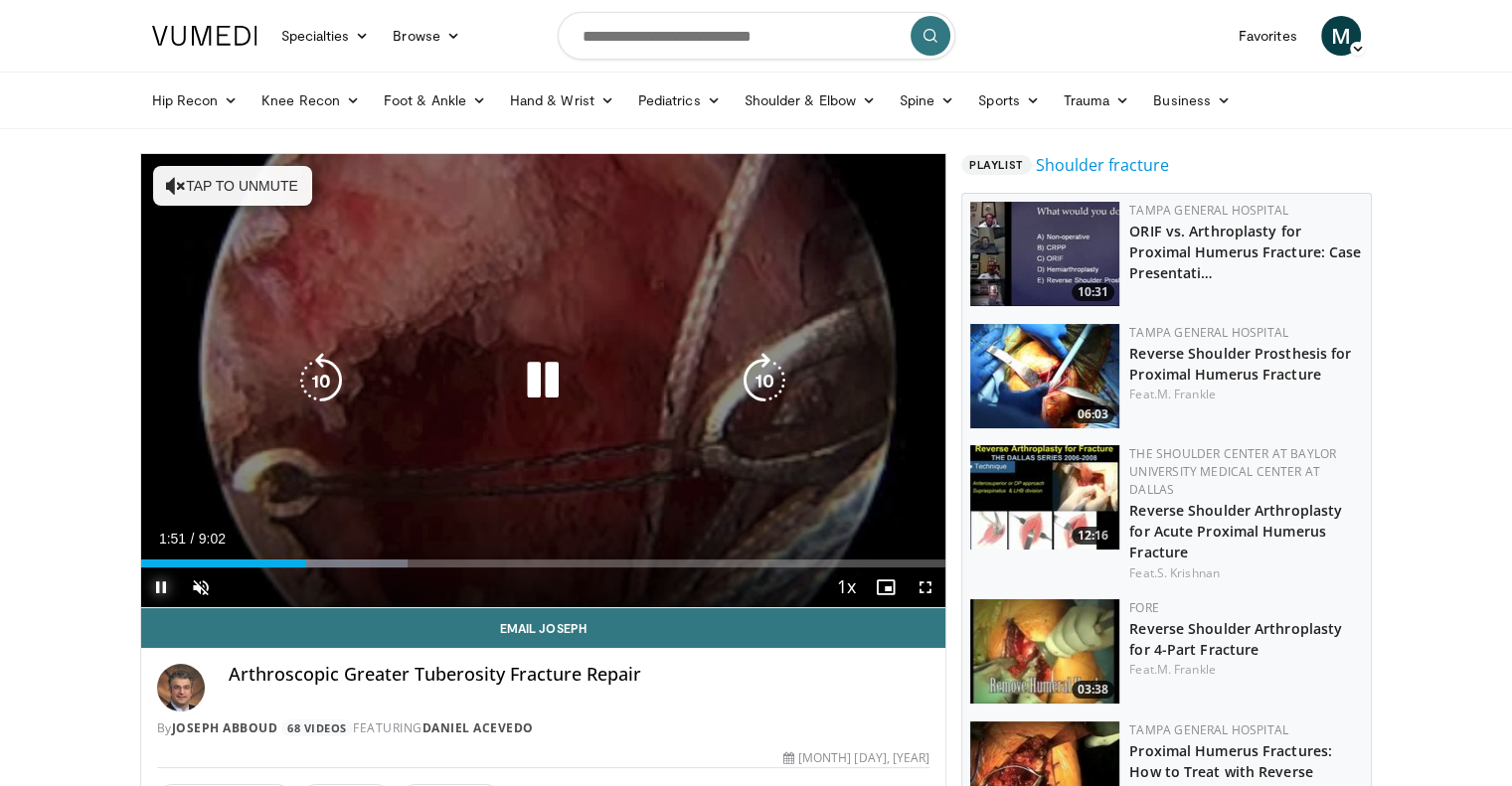 click at bounding box center [161, 587] 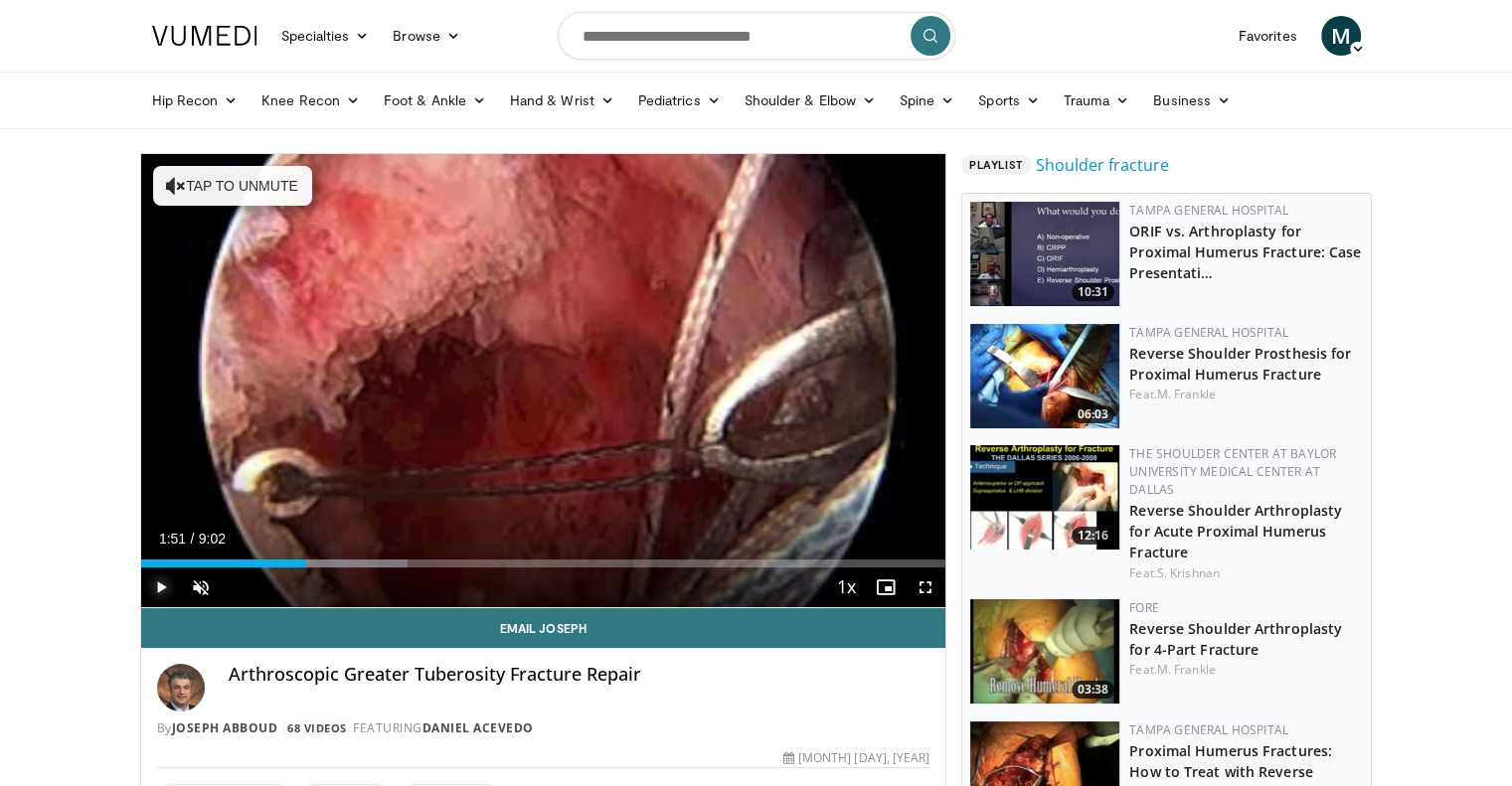 click at bounding box center (161, 587) 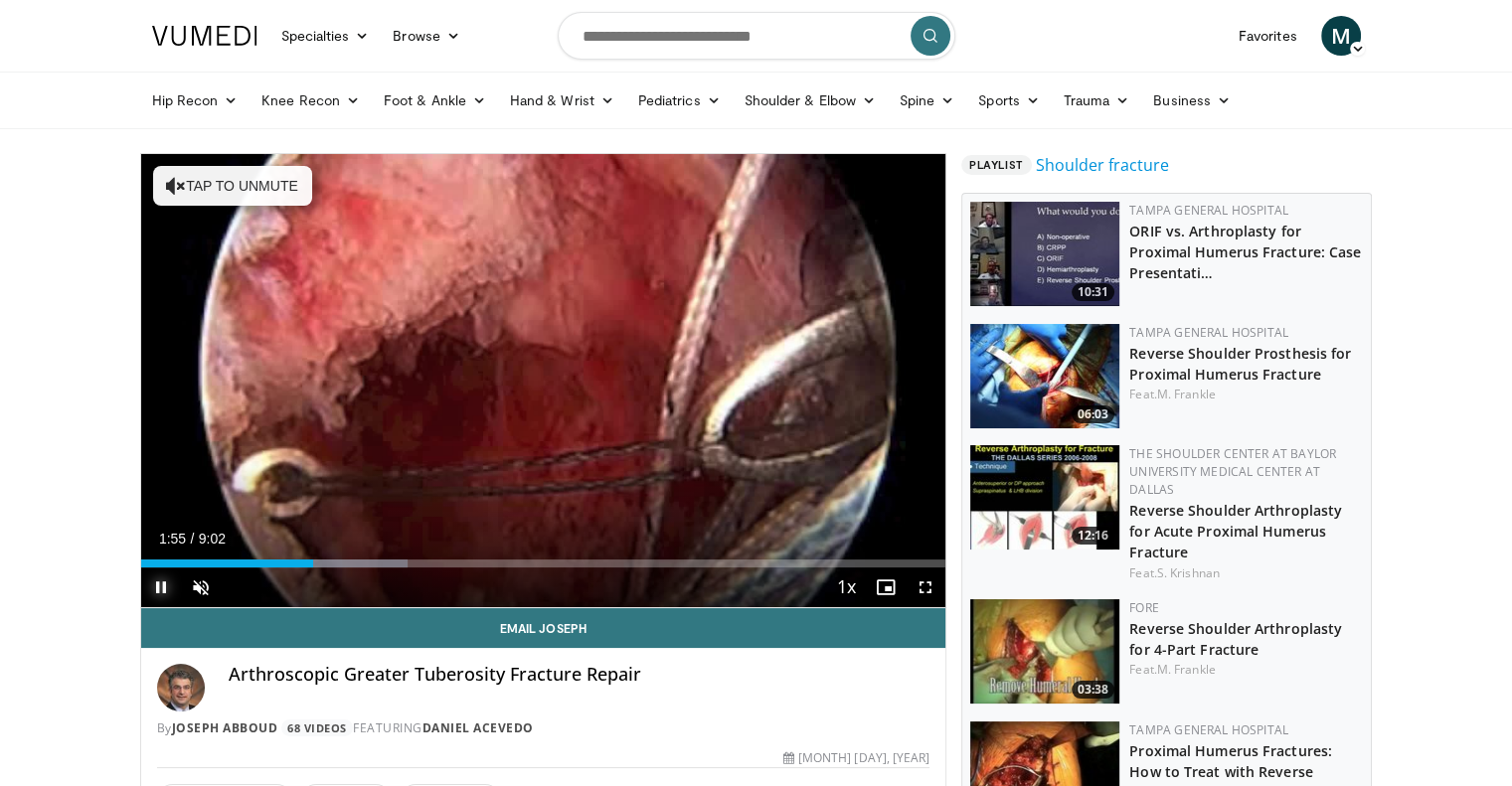 click at bounding box center [161, 587] 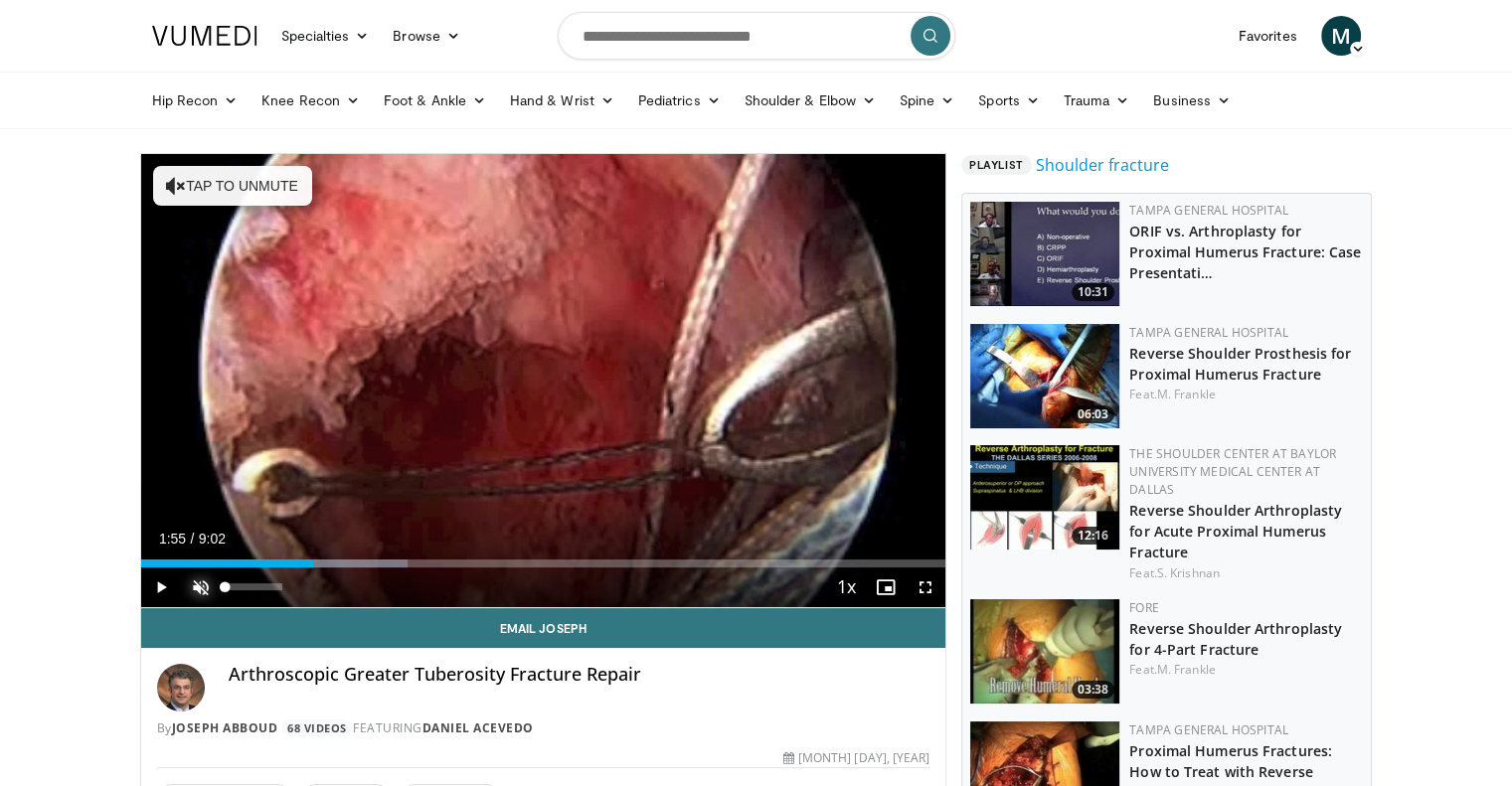 click at bounding box center (201, 587) 